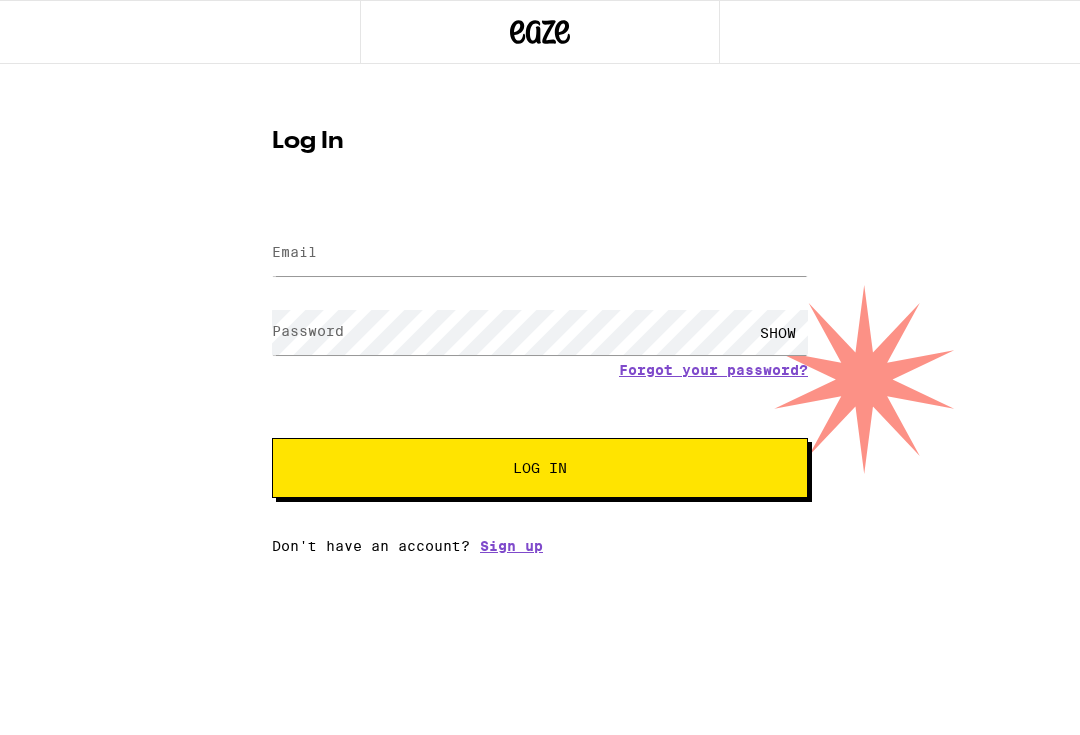 scroll, scrollTop: 0, scrollLeft: 0, axis: both 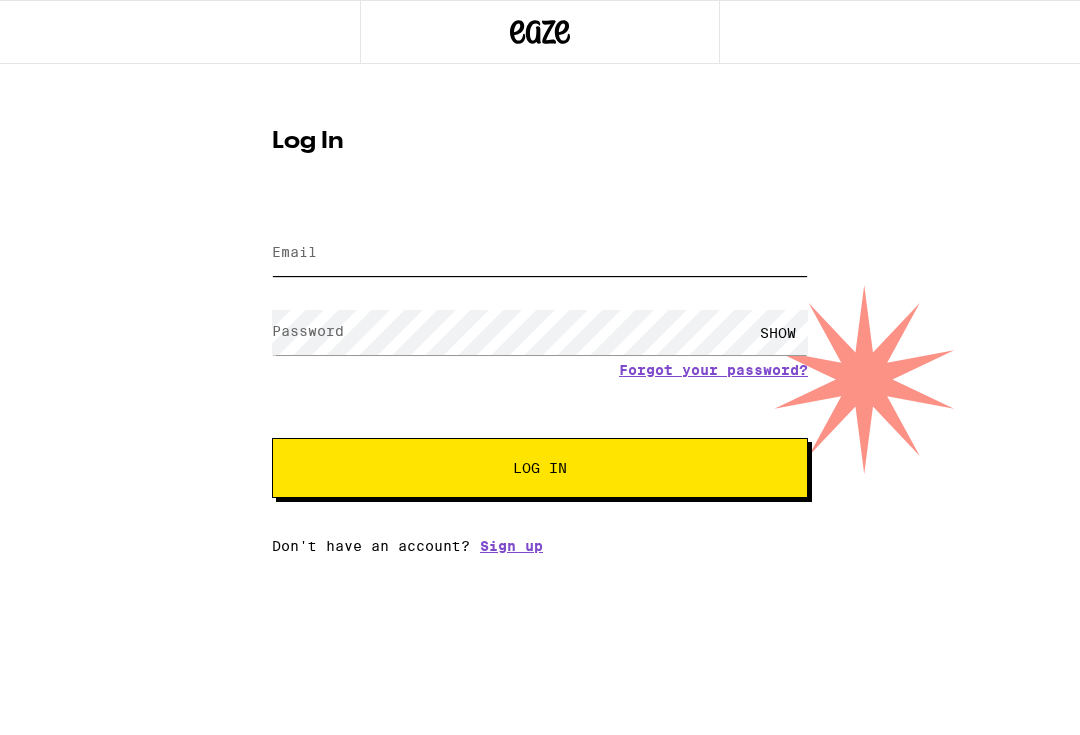 type on "[EMAIL_ADDRESS][PERSON_NAME][DOMAIN_NAME]" 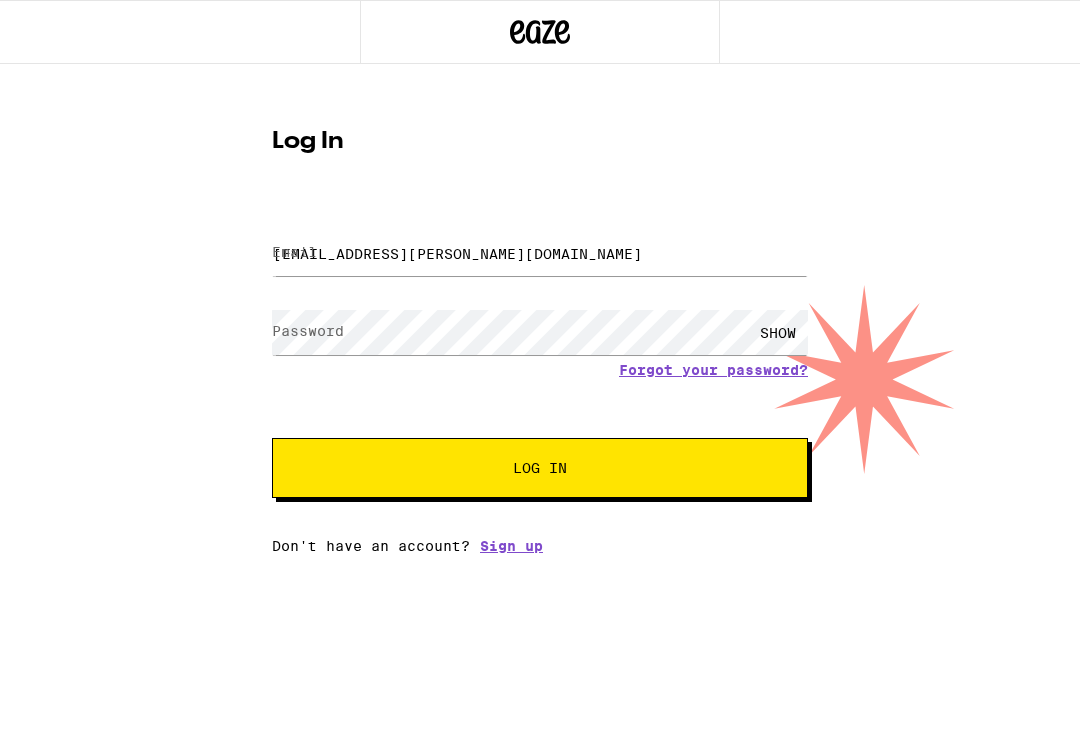 click on "Log In" at bounding box center (540, 468) 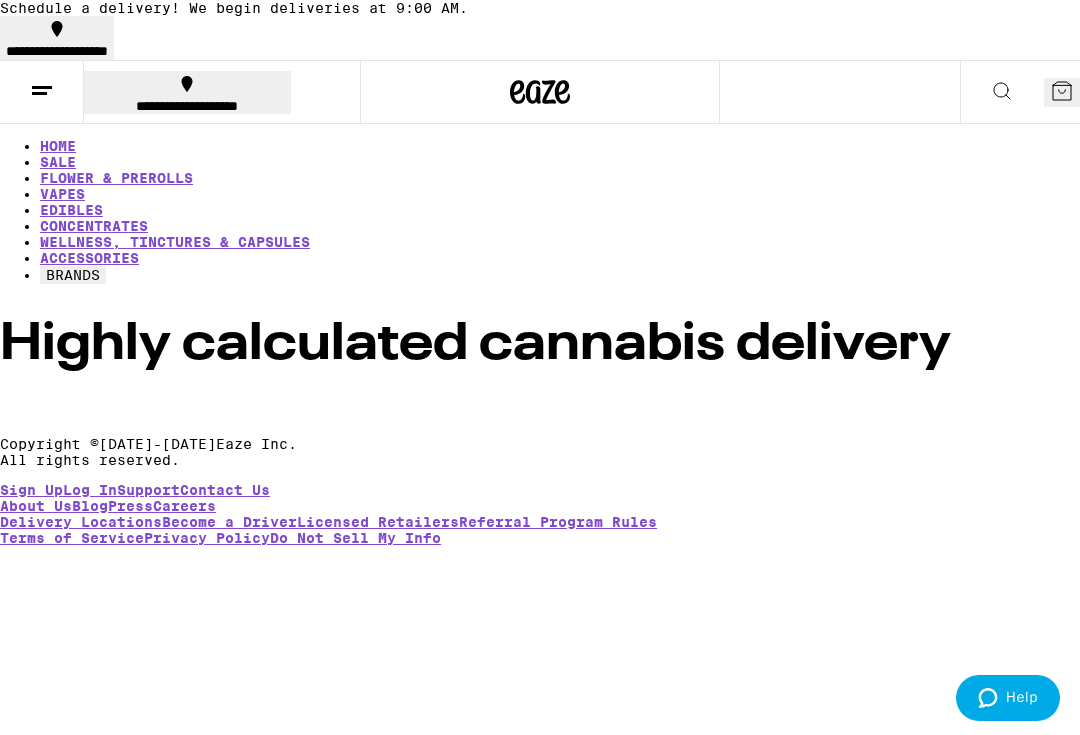 scroll, scrollTop: 0, scrollLeft: 0, axis: both 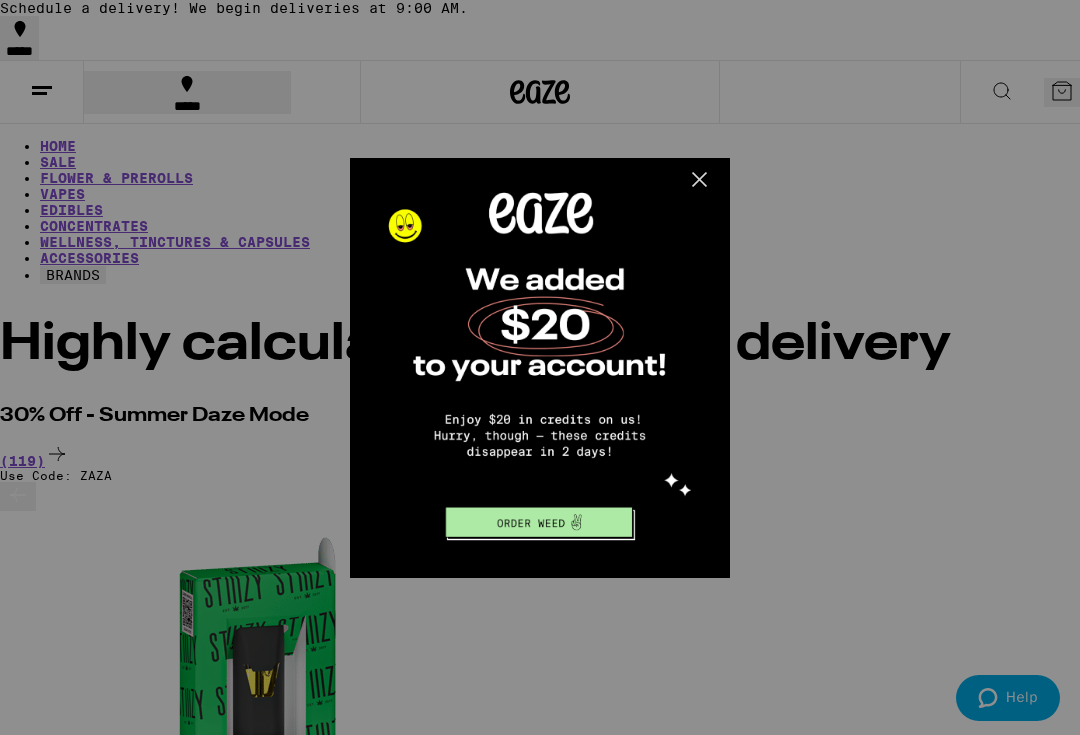 click at bounding box center (538, 365) 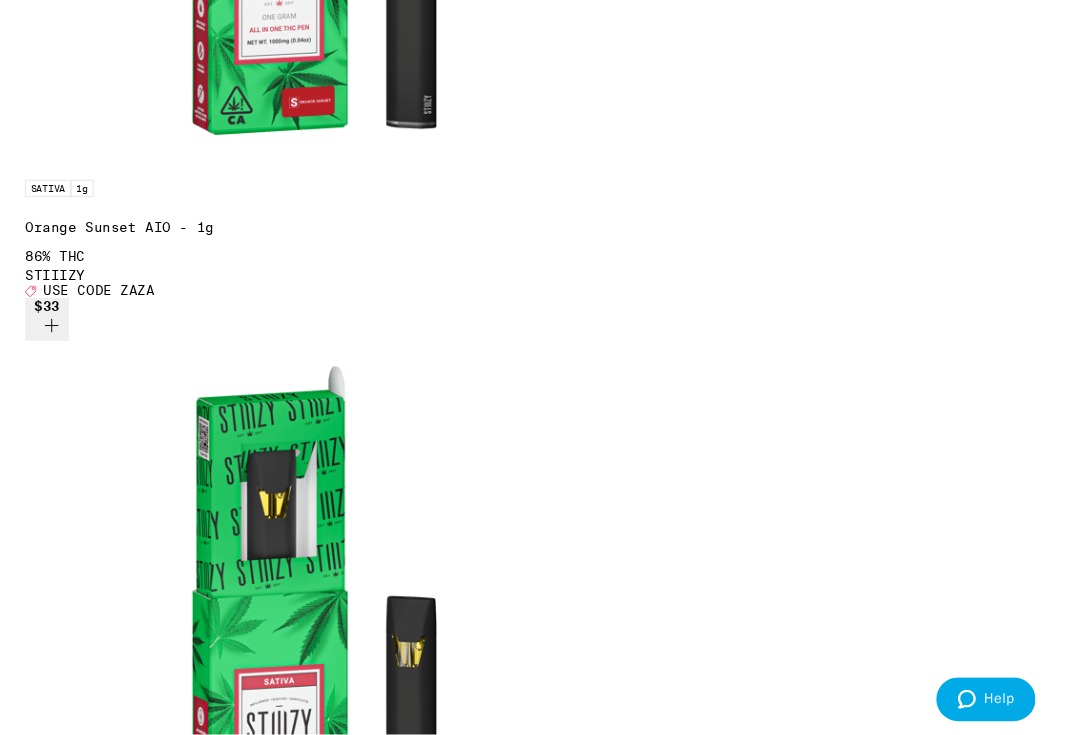 scroll, scrollTop: 937, scrollLeft: 0, axis: vertical 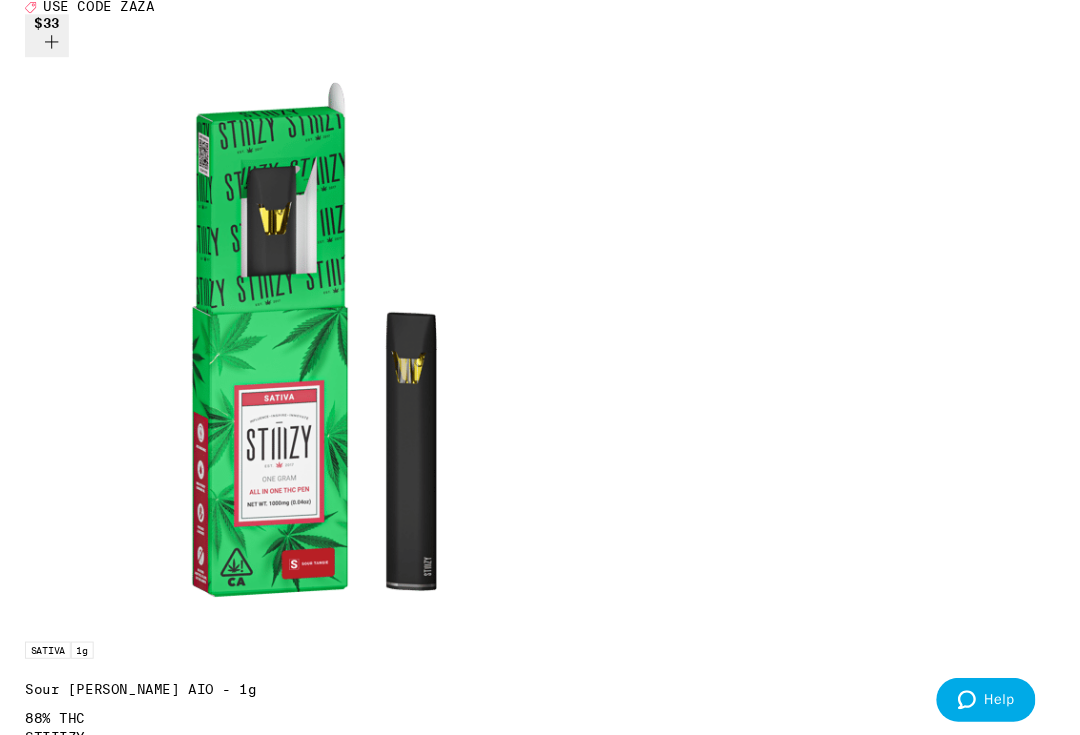 click on "HYBRID 7g" at bounding box center (540, 5831) 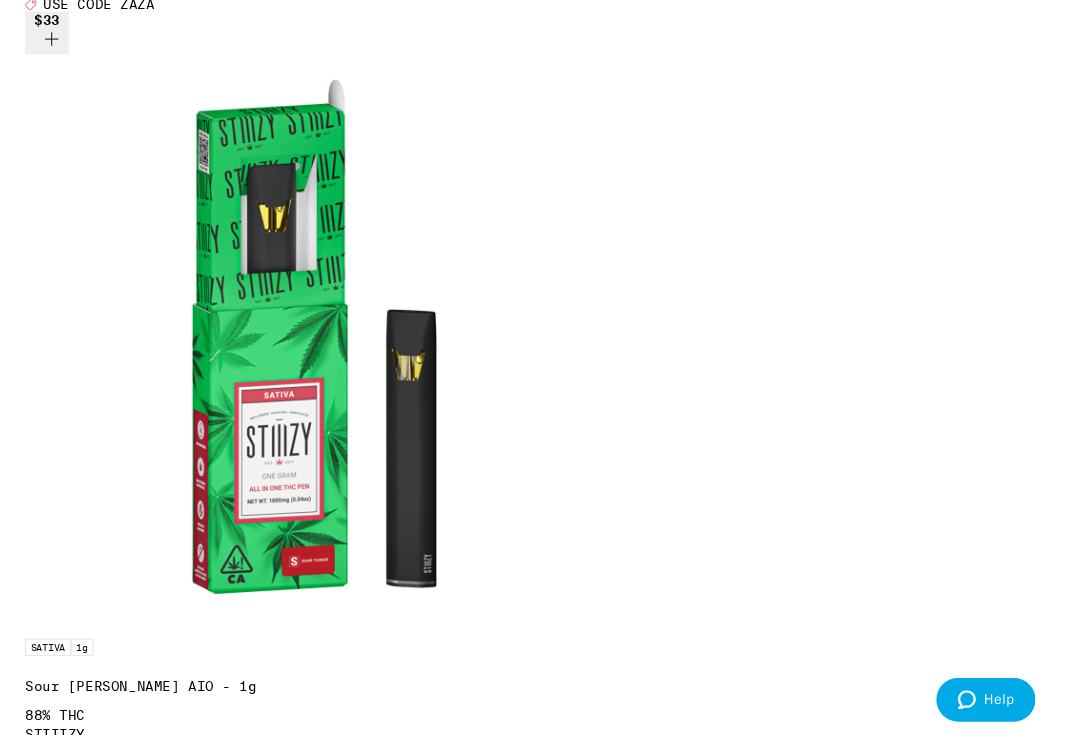scroll, scrollTop: 1243, scrollLeft: 0, axis: vertical 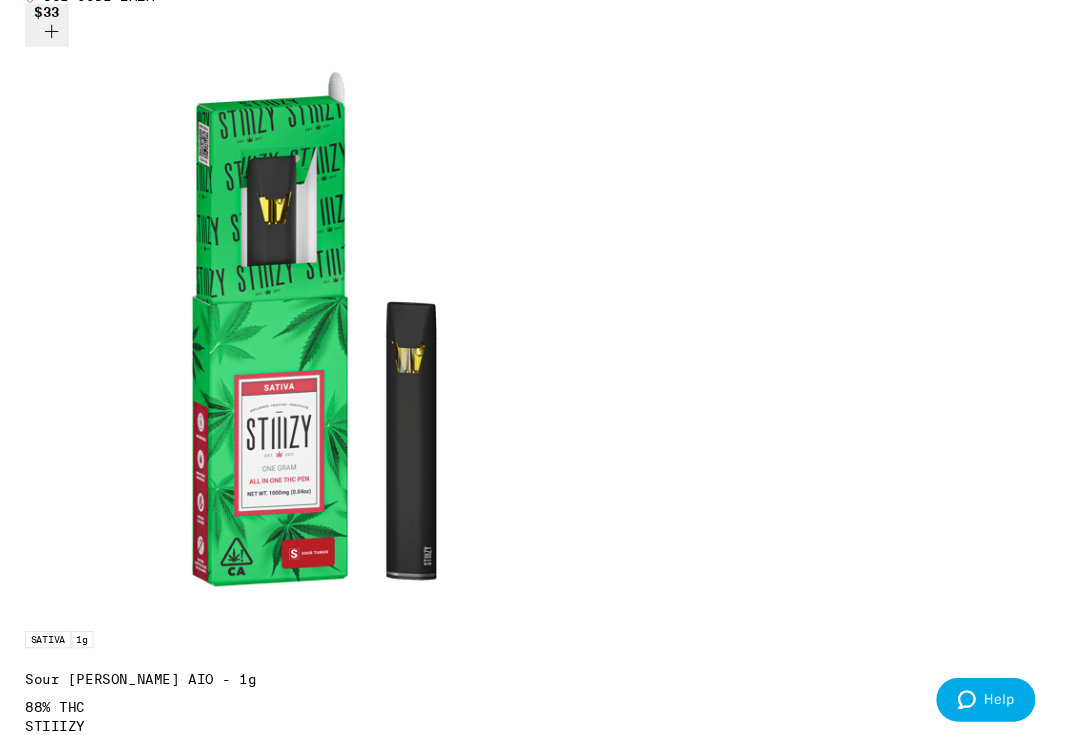 click on "14g" at bounding box center (63, 14444) 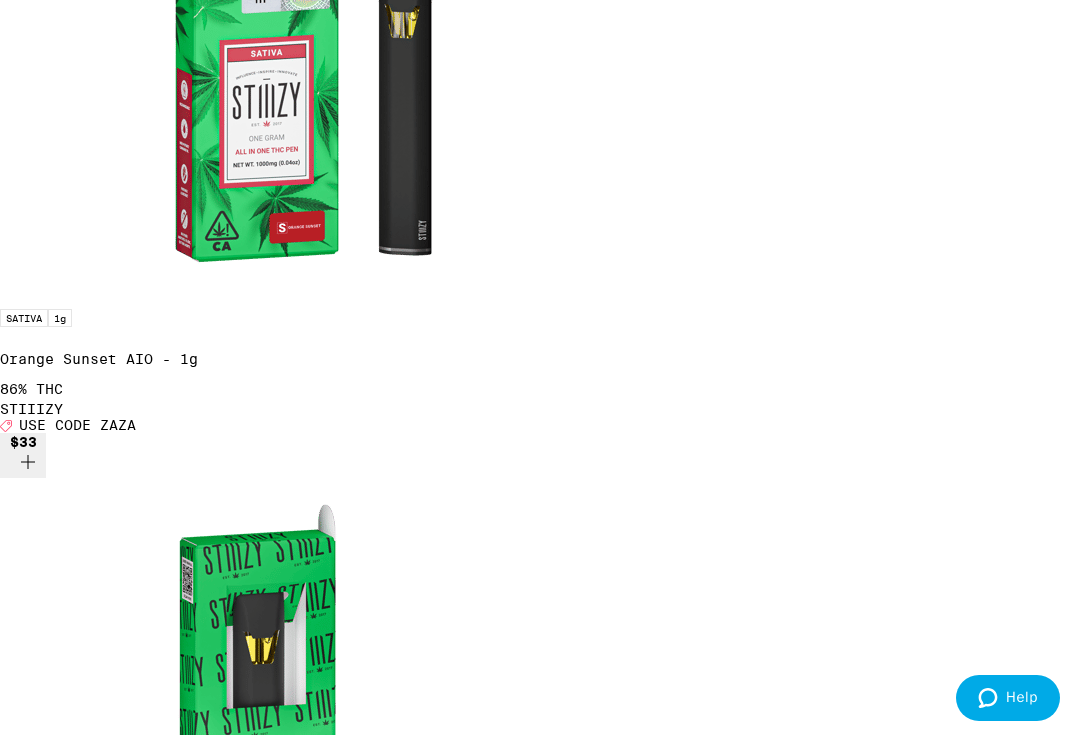 scroll, scrollTop: 814, scrollLeft: 0, axis: vertical 